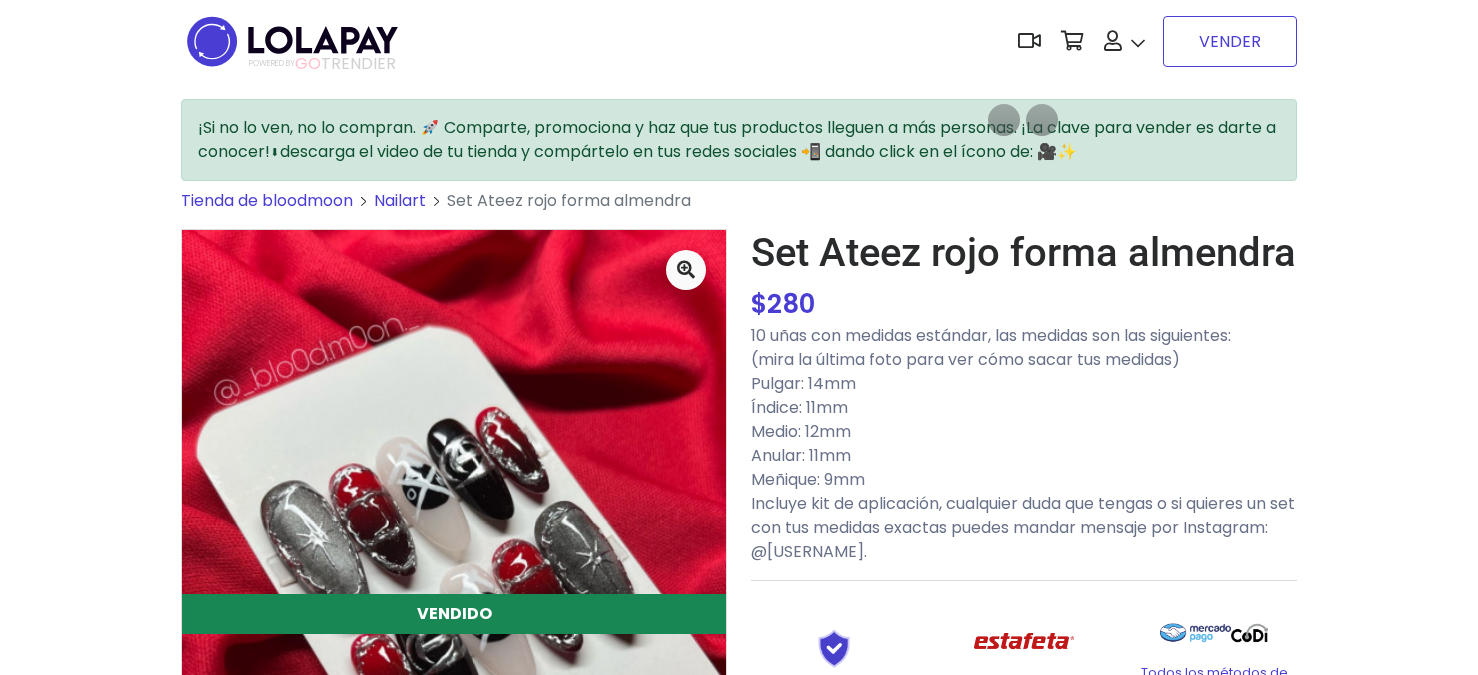 scroll, scrollTop: 0, scrollLeft: 0, axis: both 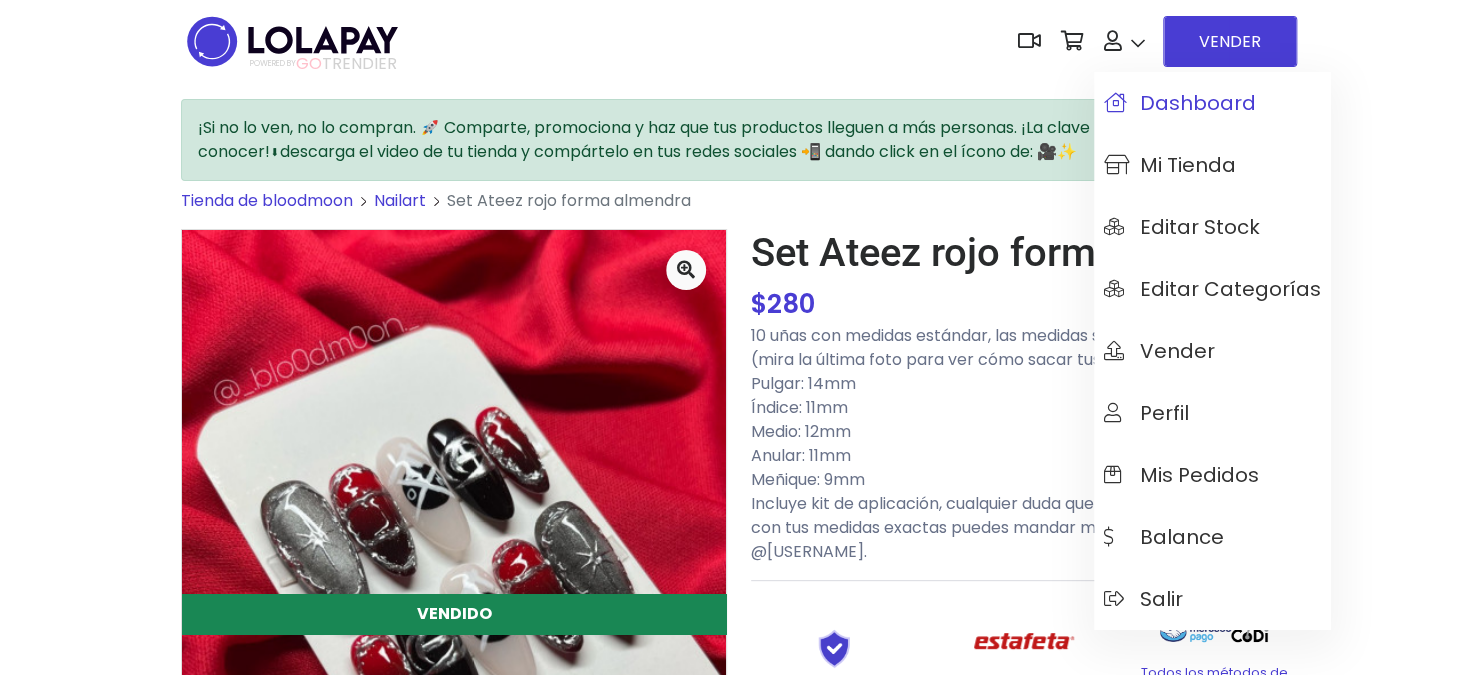click on "Dashboard" at bounding box center (1180, 103) 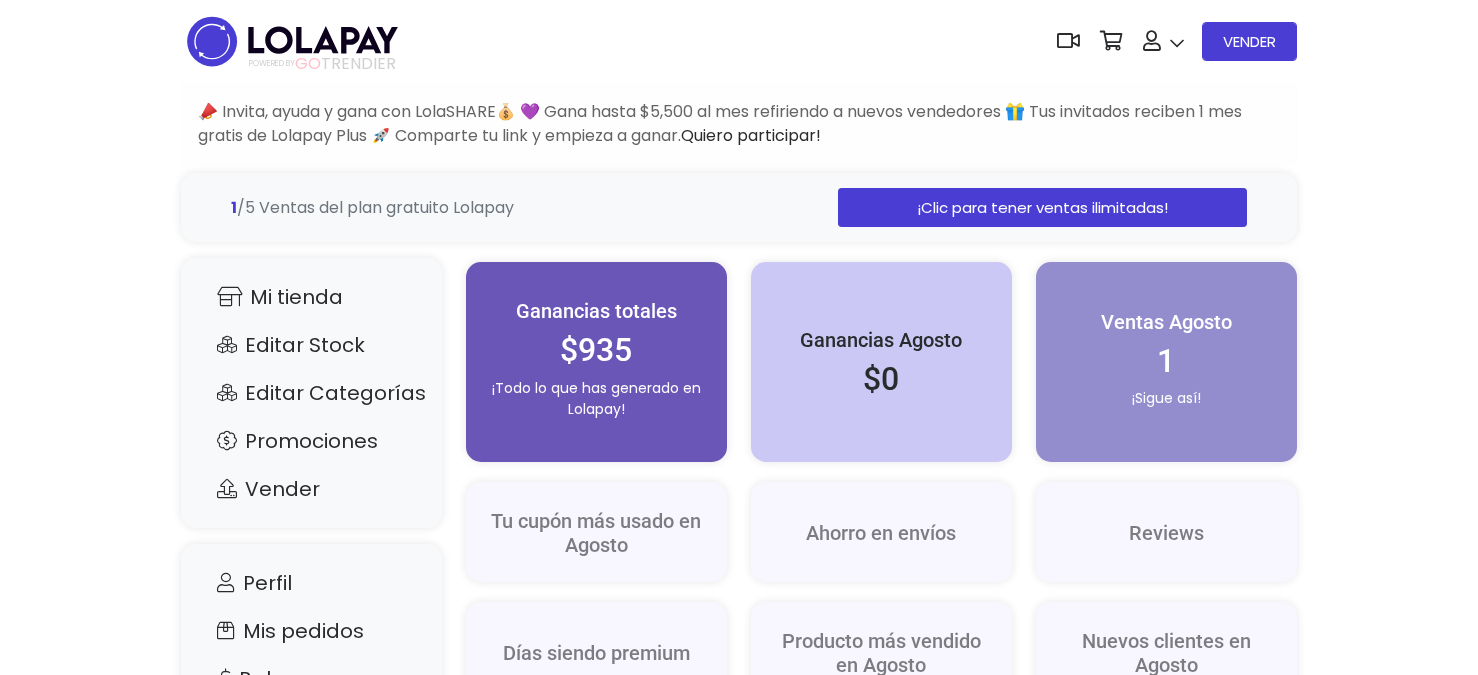 scroll, scrollTop: 0, scrollLeft: 0, axis: both 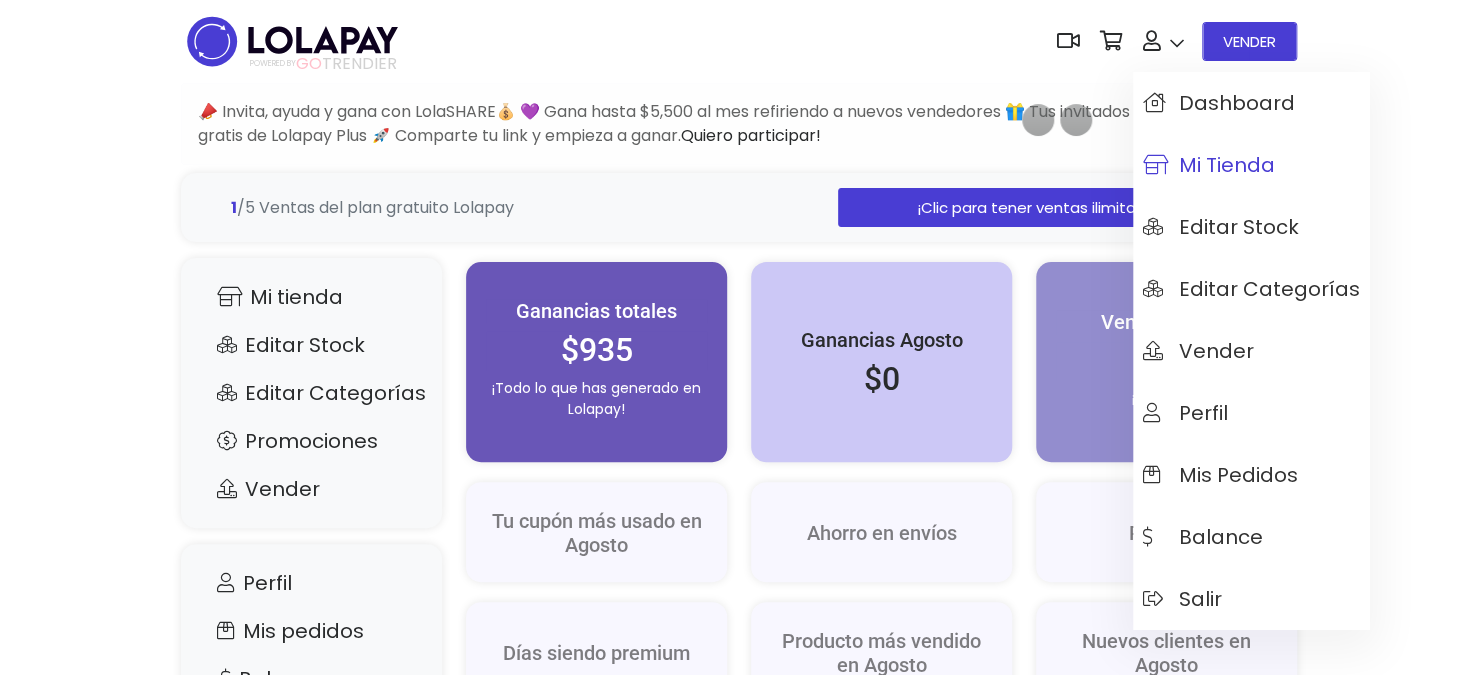 click on "Mi tienda" at bounding box center (1209, 165) 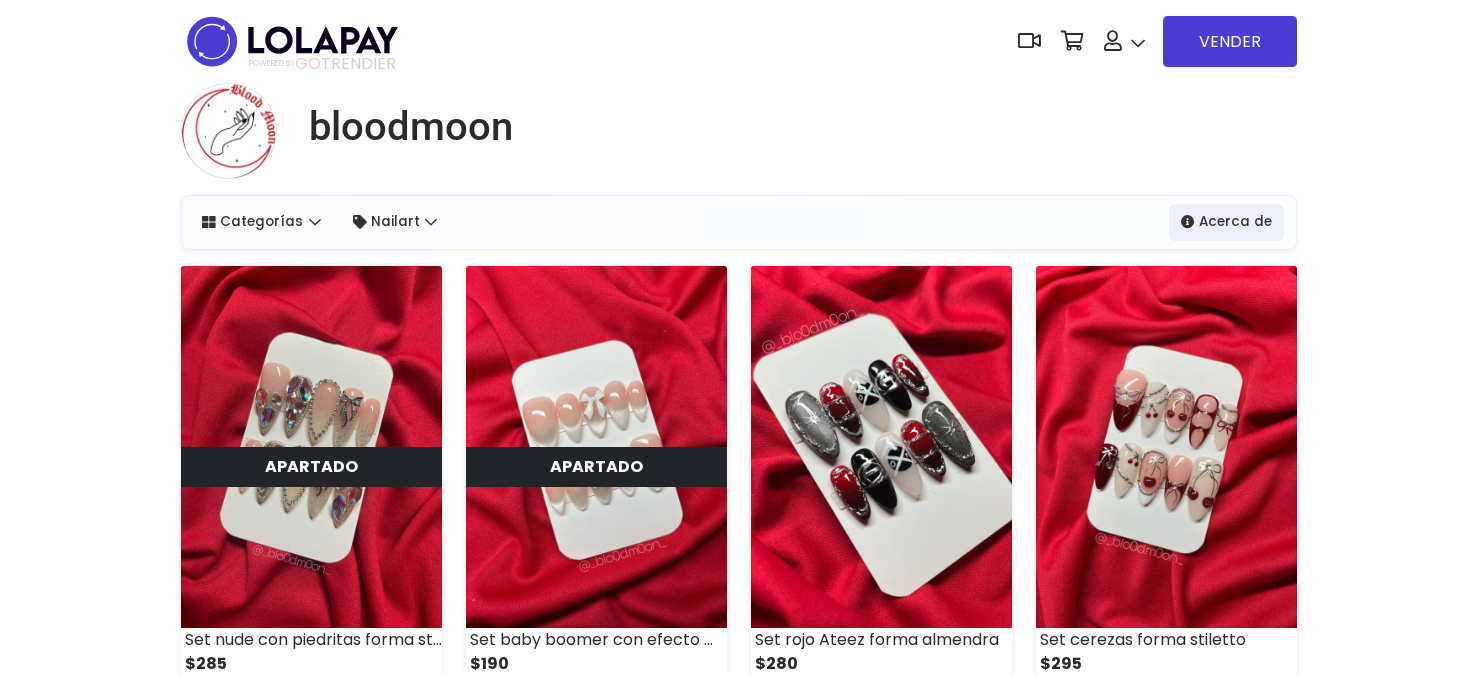 scroll, scrollTop: 0, scrollLeft: 0, axis: both 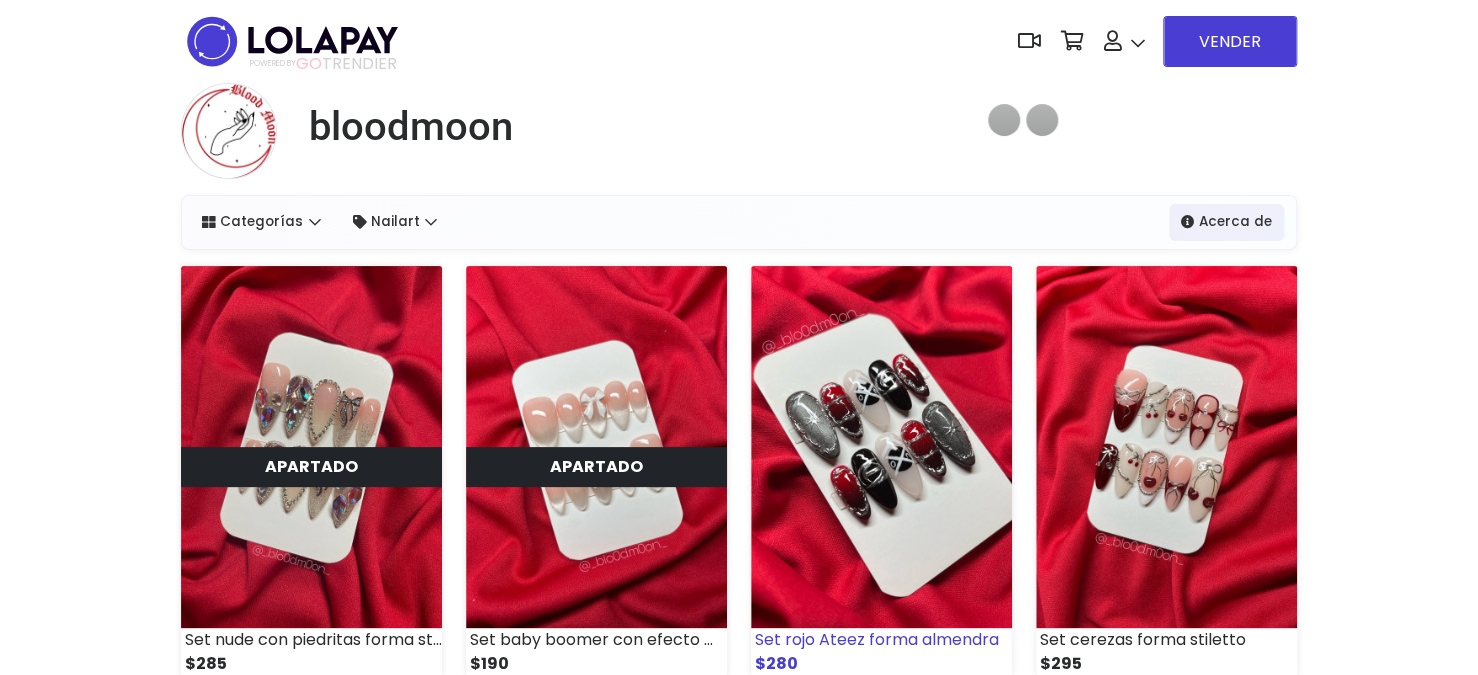 click at bounding box center [881, 447] 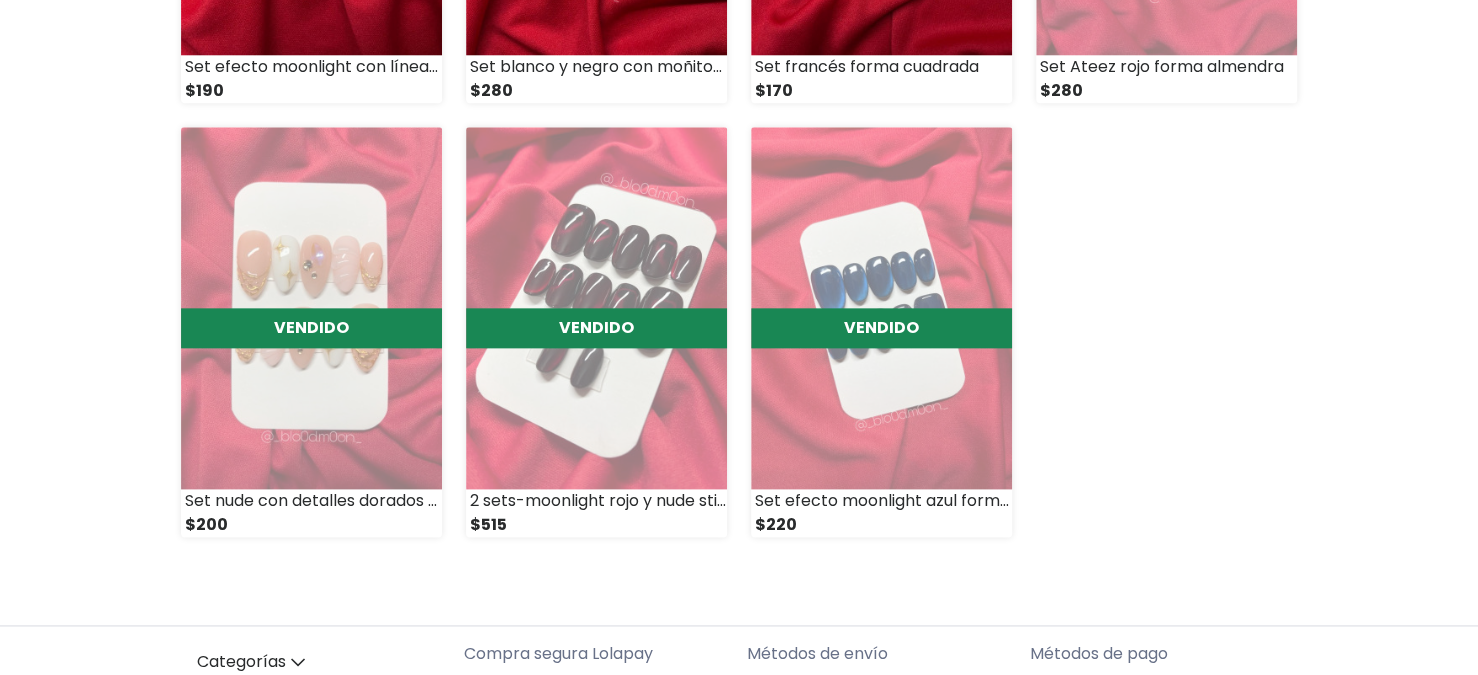 scroll, scrollTop: 1054, scrollLeft: 0, axis: vertical 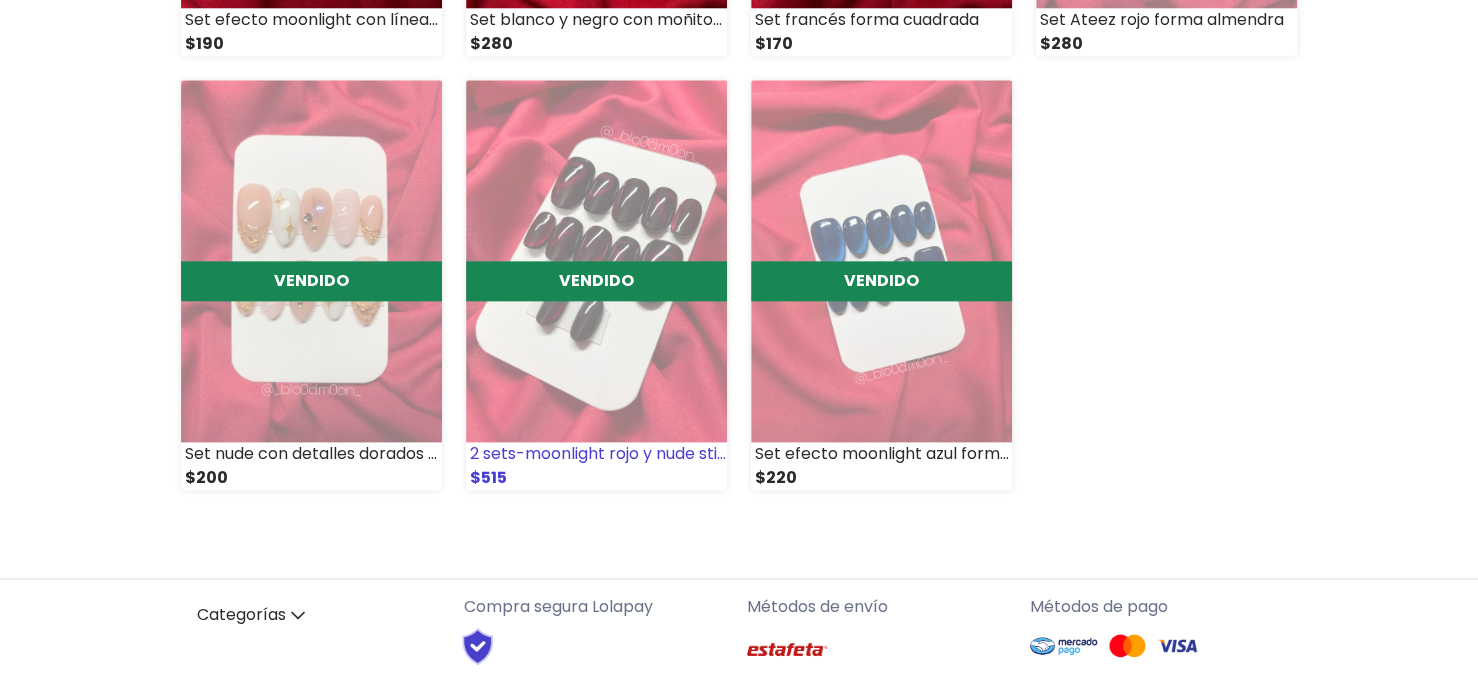 click at bounding box center (596, 261) 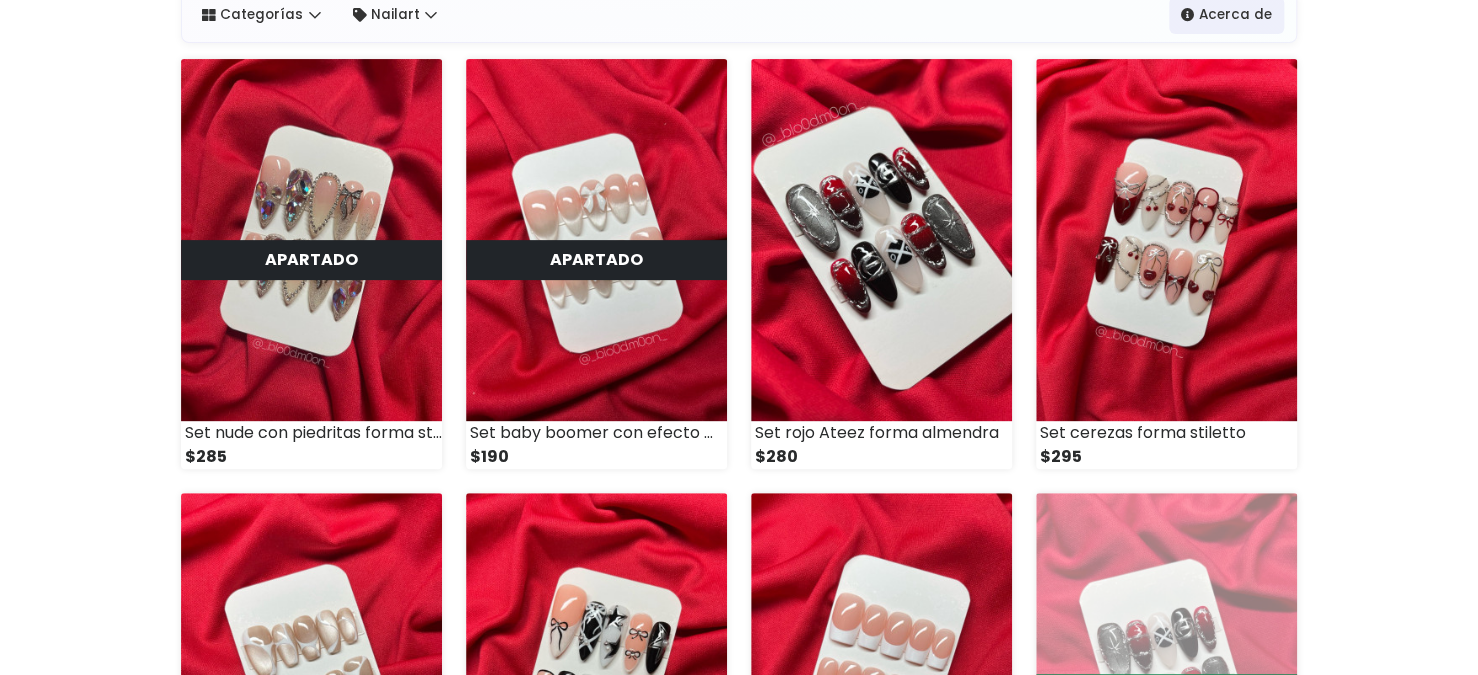 scroll, scrollTop: 206, scrollLeft: 0, axis: vertical 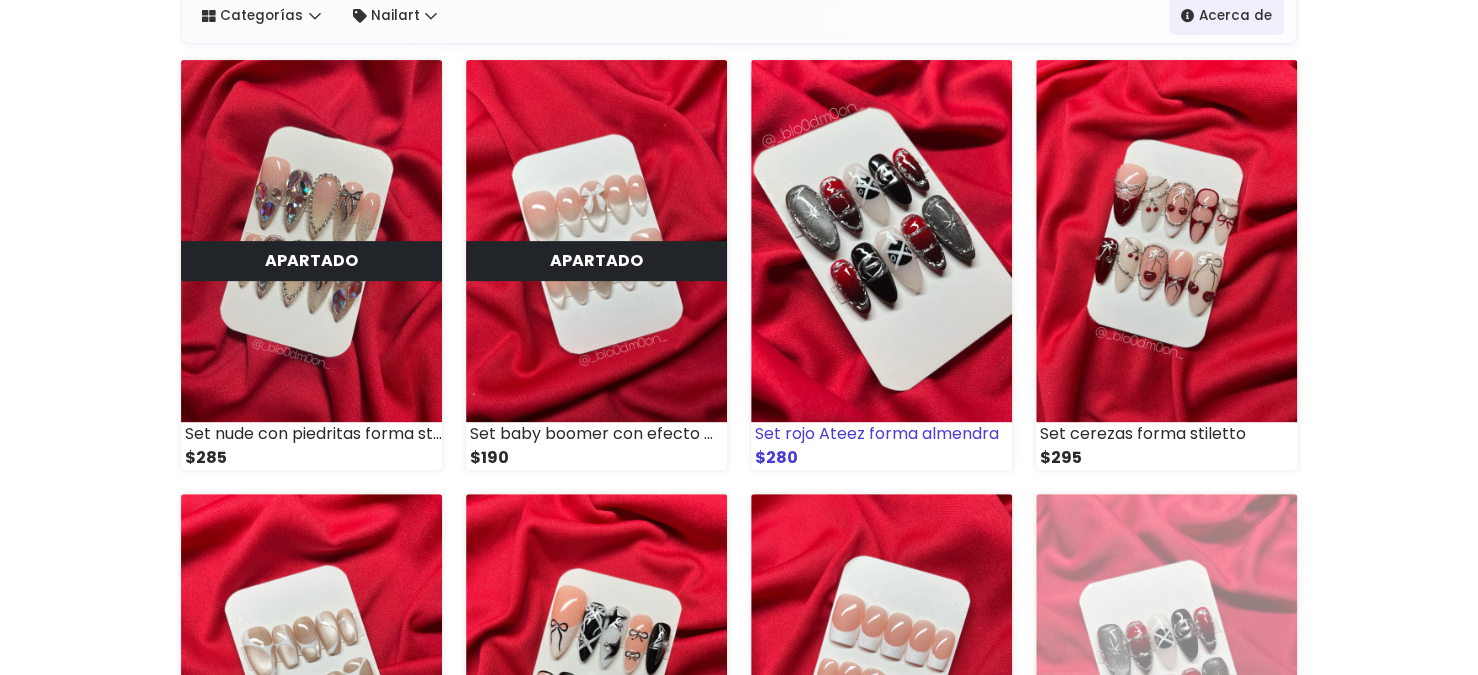click at bounding box center (881, 241) 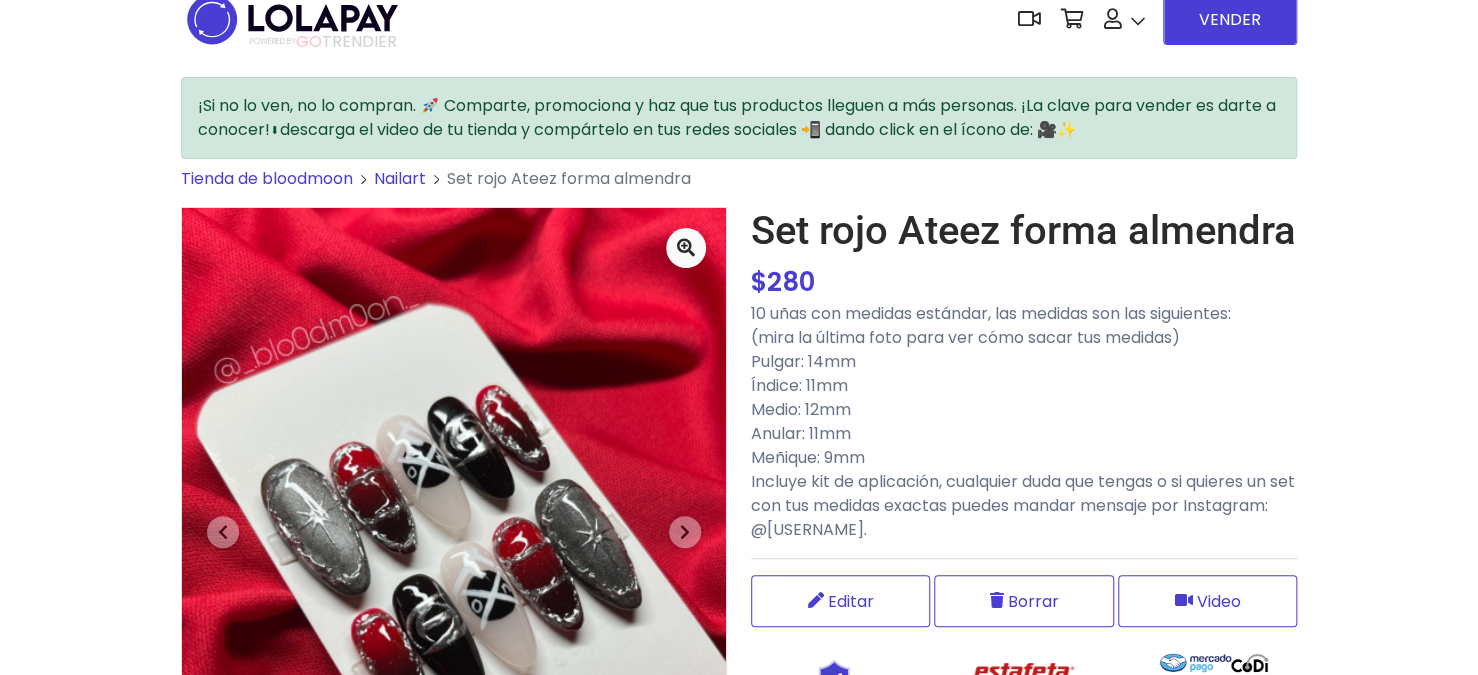scroll, scrollTop: 0, scrollLeft: 0, axis: both 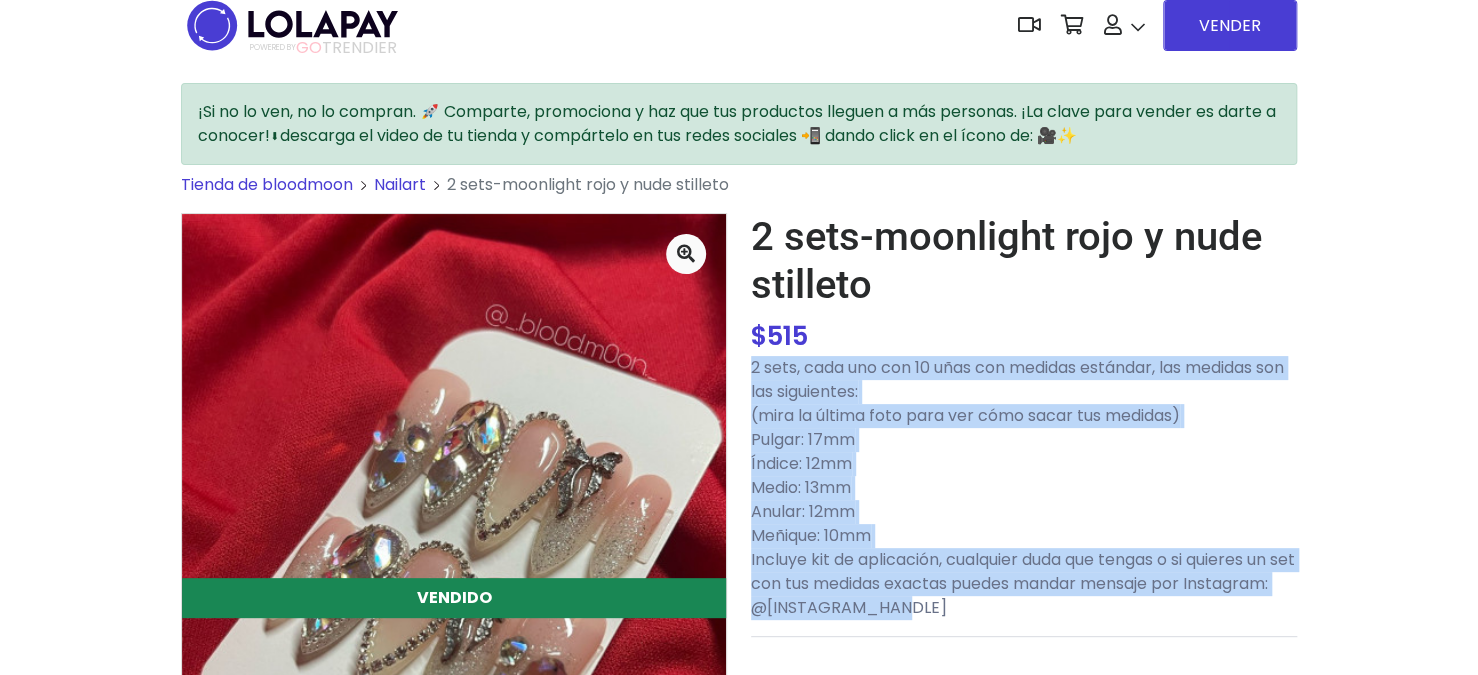 drag, startPoint x: 746, startPoint y: 378, endPoint x: 1039, endPoint y: 609, distance: 373.10855 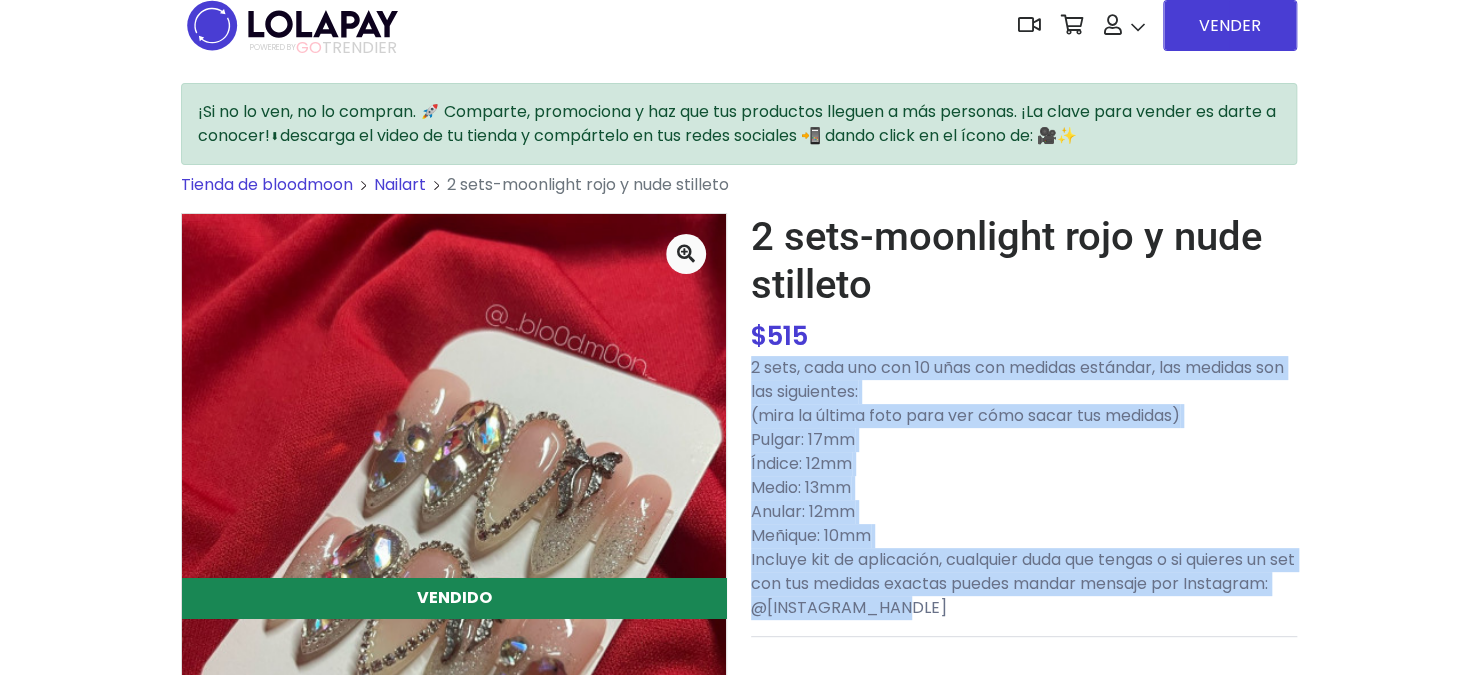copy on "2 sets, cada uno con 10 uñas con medidas estándar, las medidas son las siguientes: (mira la última foto para ver cómo sacar tus medidas) Pulgar: 17mm Índice: 12mm Medio: 13mm Anular: 12mm Meñique: 10mm Incluye kit de aplicación, cualquier duda que tengas o si quieres un set con tus medidas exactas puedes mandar mensaje por Instagram: @_.blo0d.m0on._" 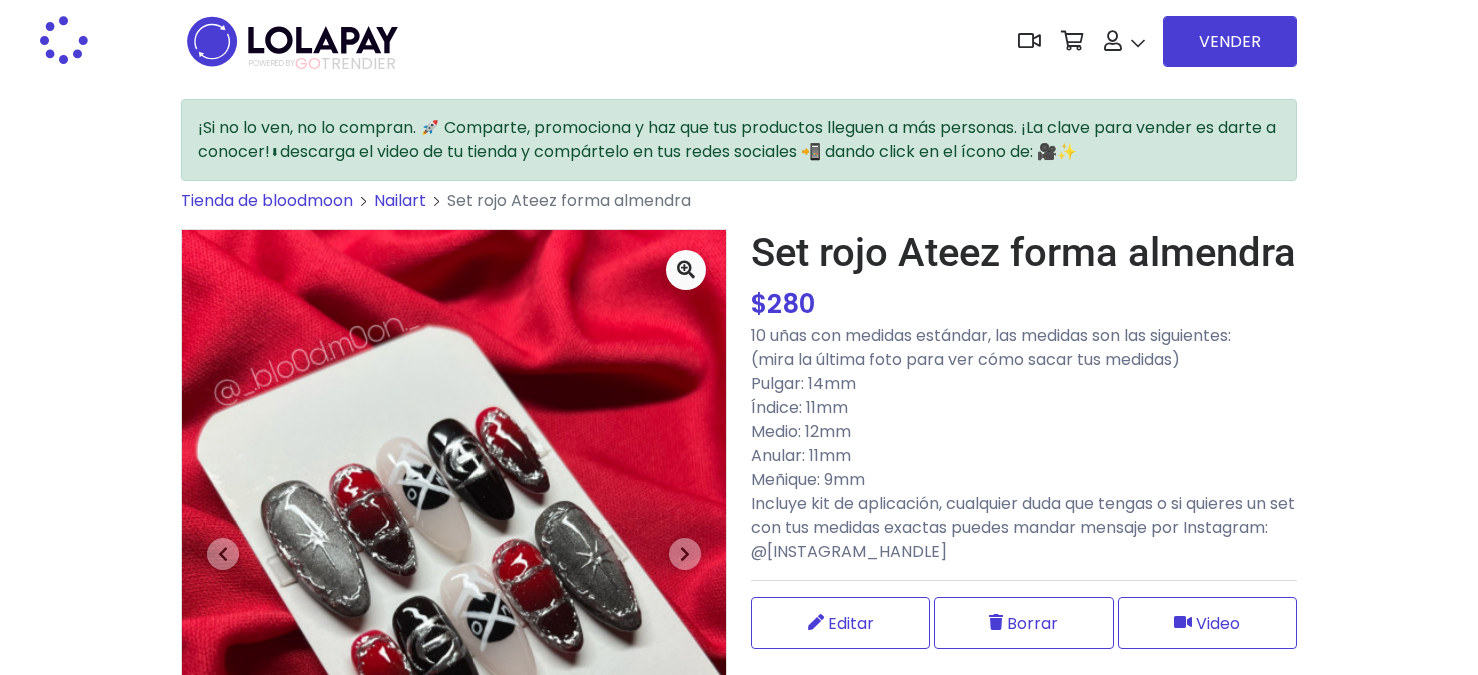 scroll, scrollTop: 0, scrollLeft: 0, axis: both 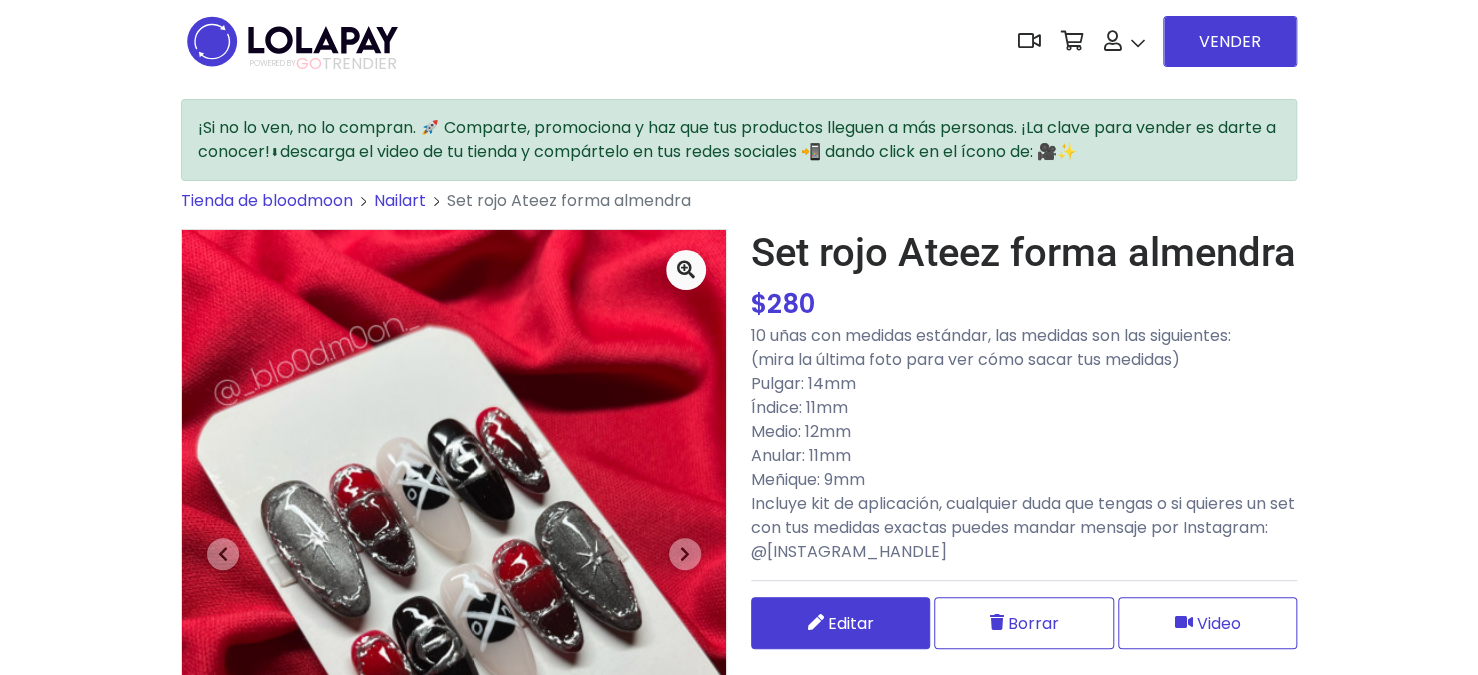 click on "Editar" at bounding box center [840, 623] 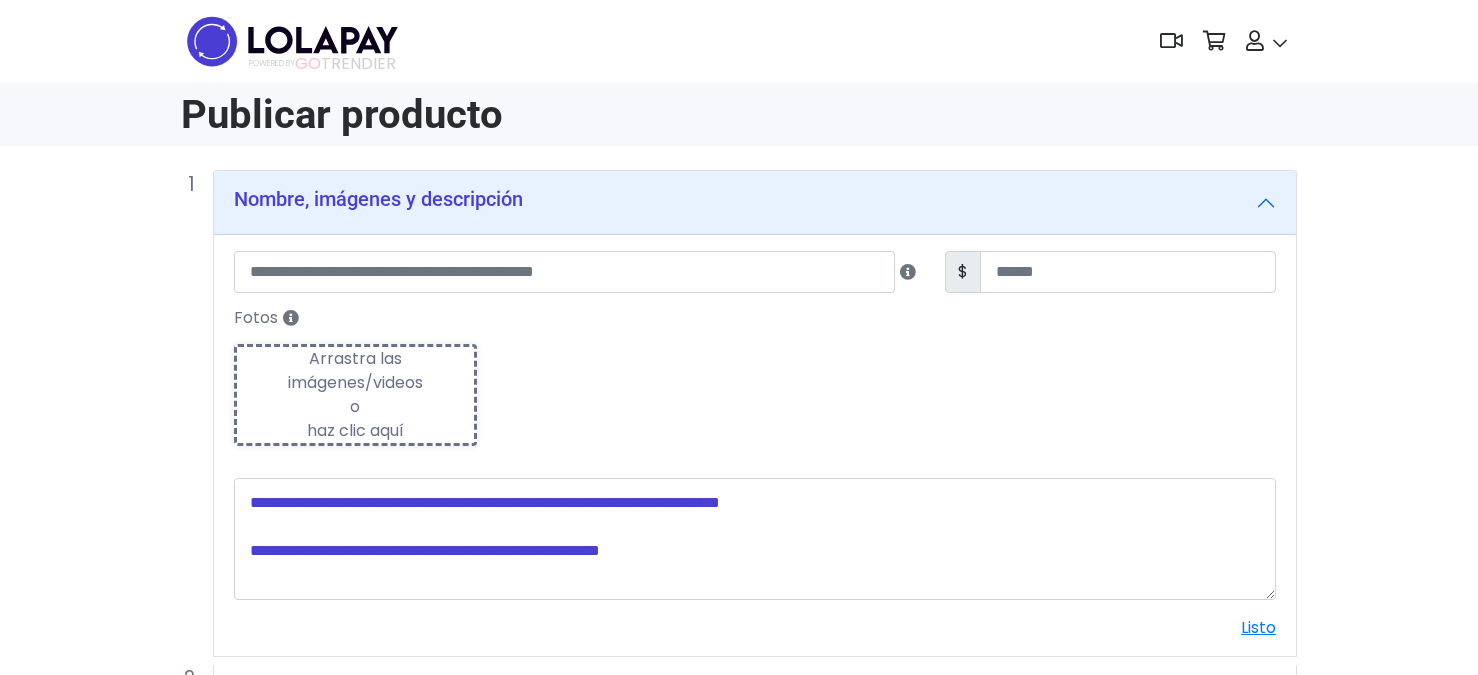 type on "**********" 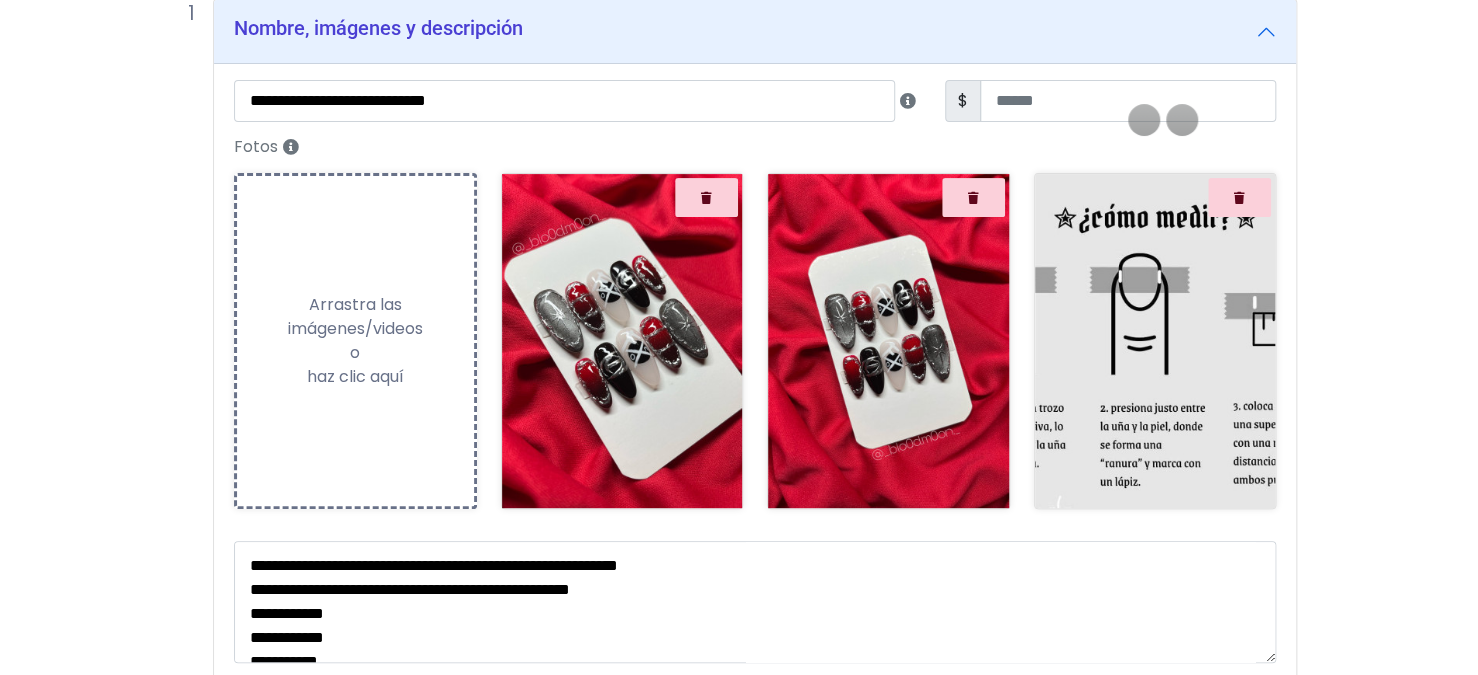 scroll, scrollTop: 172, scrollLeft: 0, axis: vertical 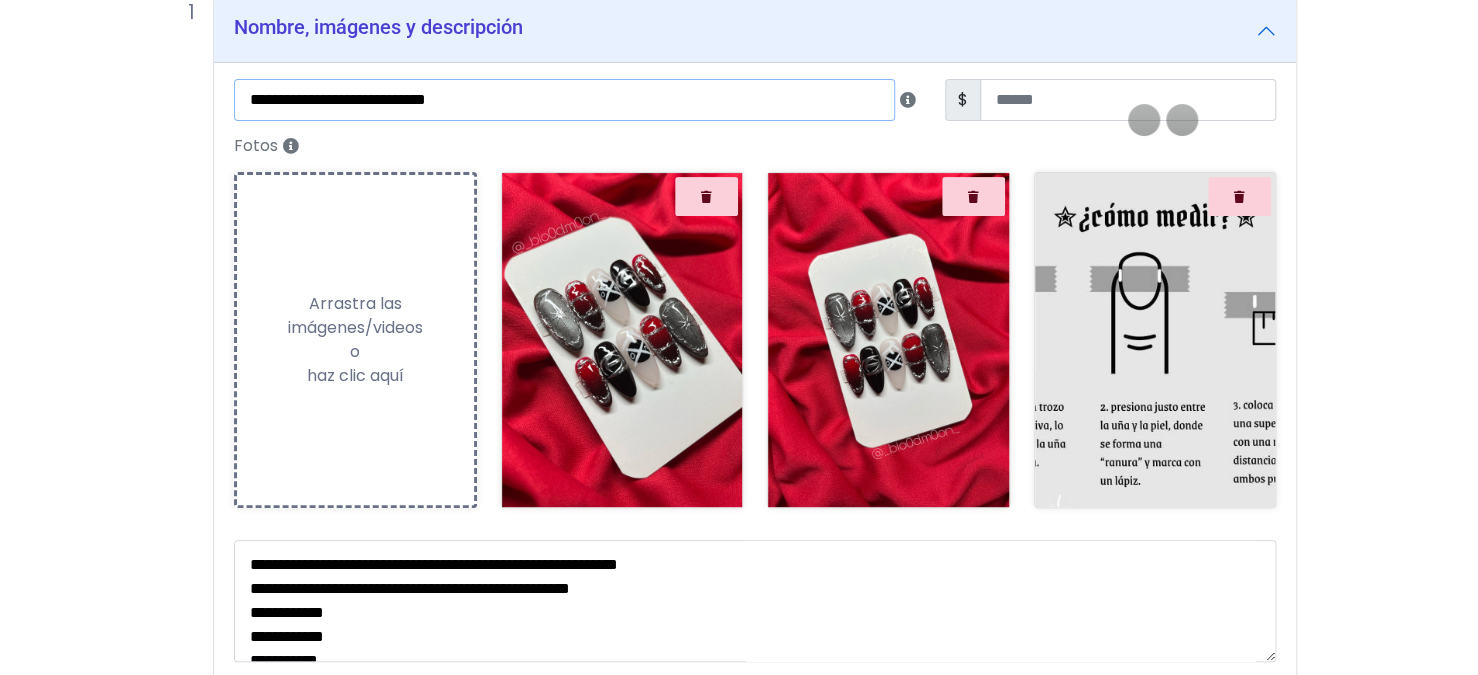 drag, startPoint x: 535, startPoint y: 97, endPoint x: 523, endPoint y: 110, distance: 17.691807 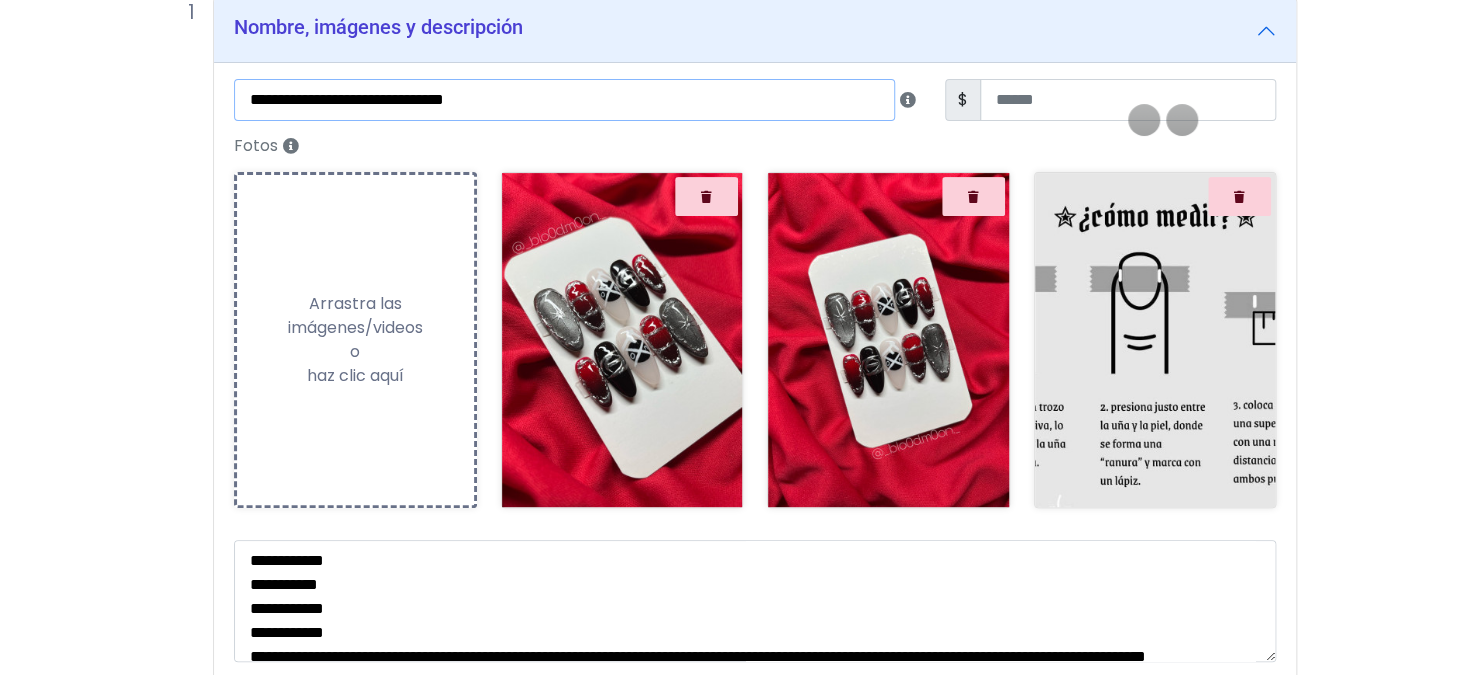 scroll, scrollTop: 120, scrollLeft: 0, axis: vertical 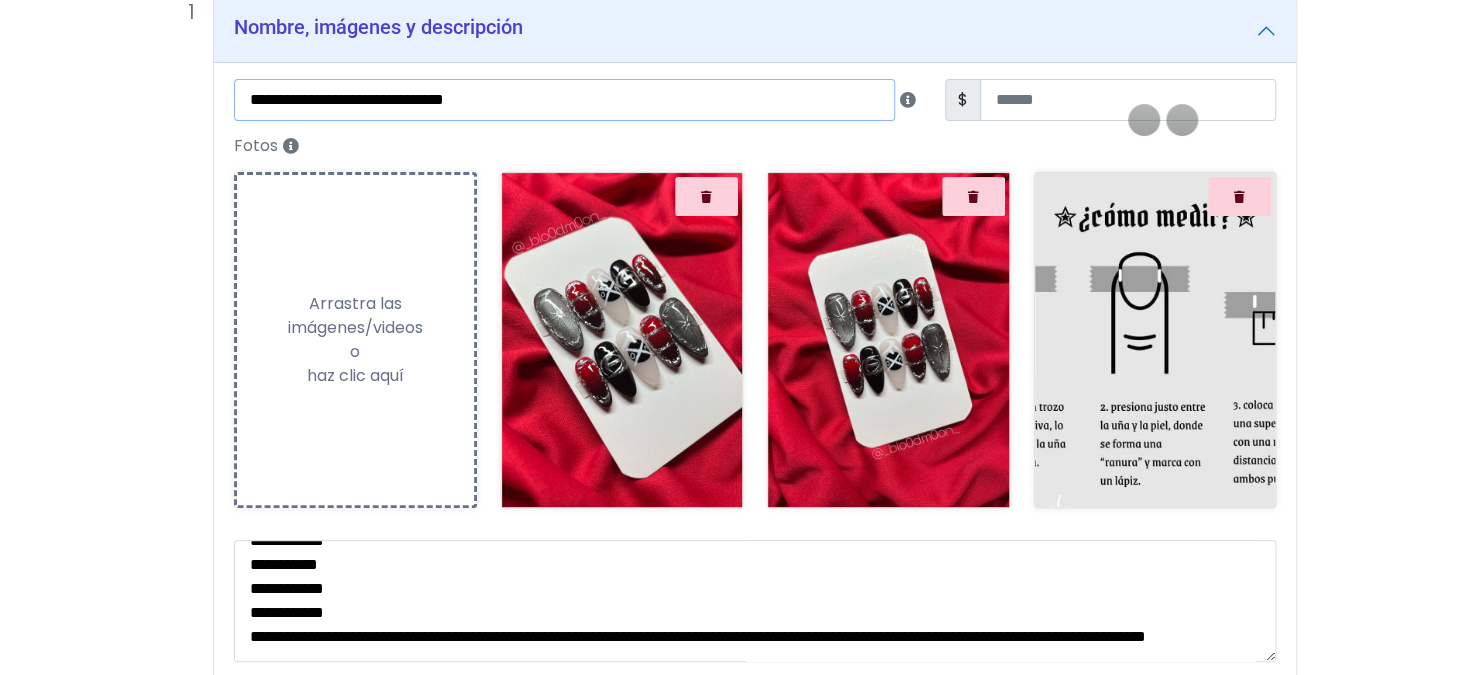 type on "**********" 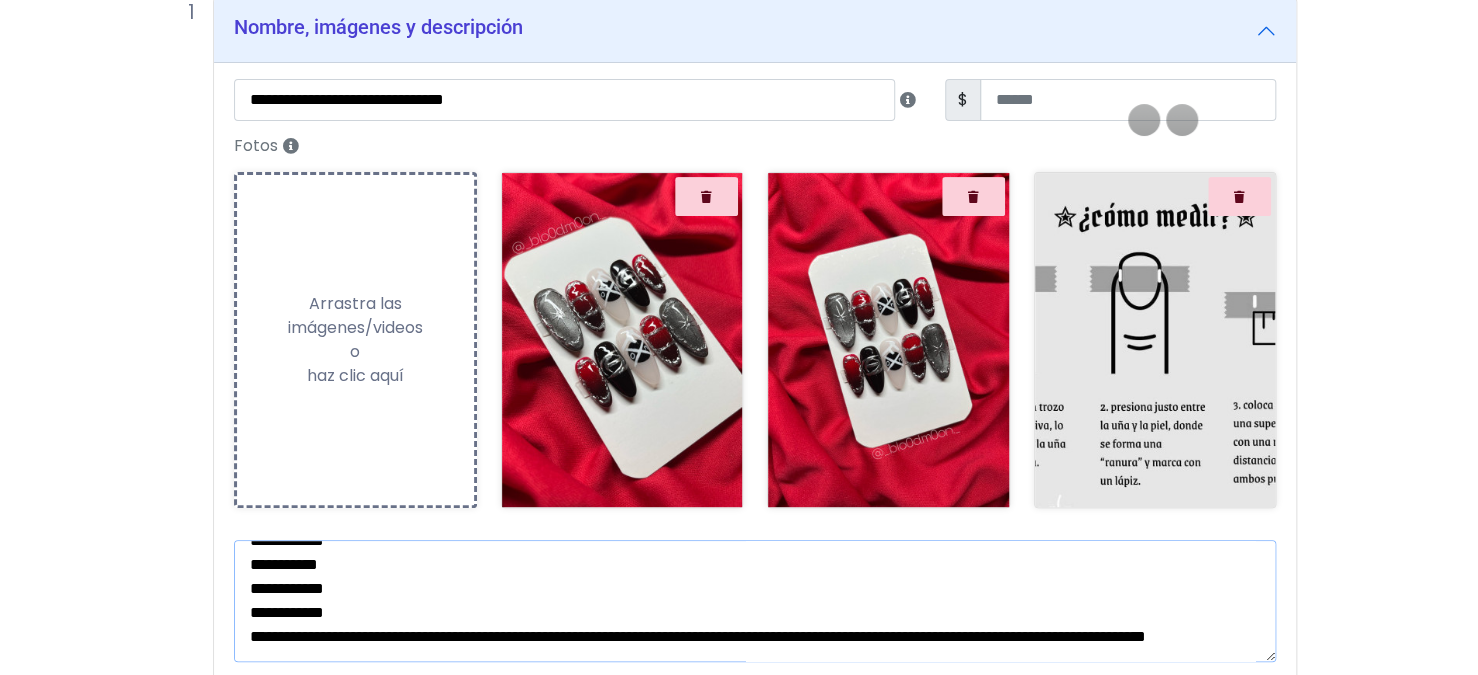 scroll, scrollTop: 0, scrollLeft: 0, axis: both 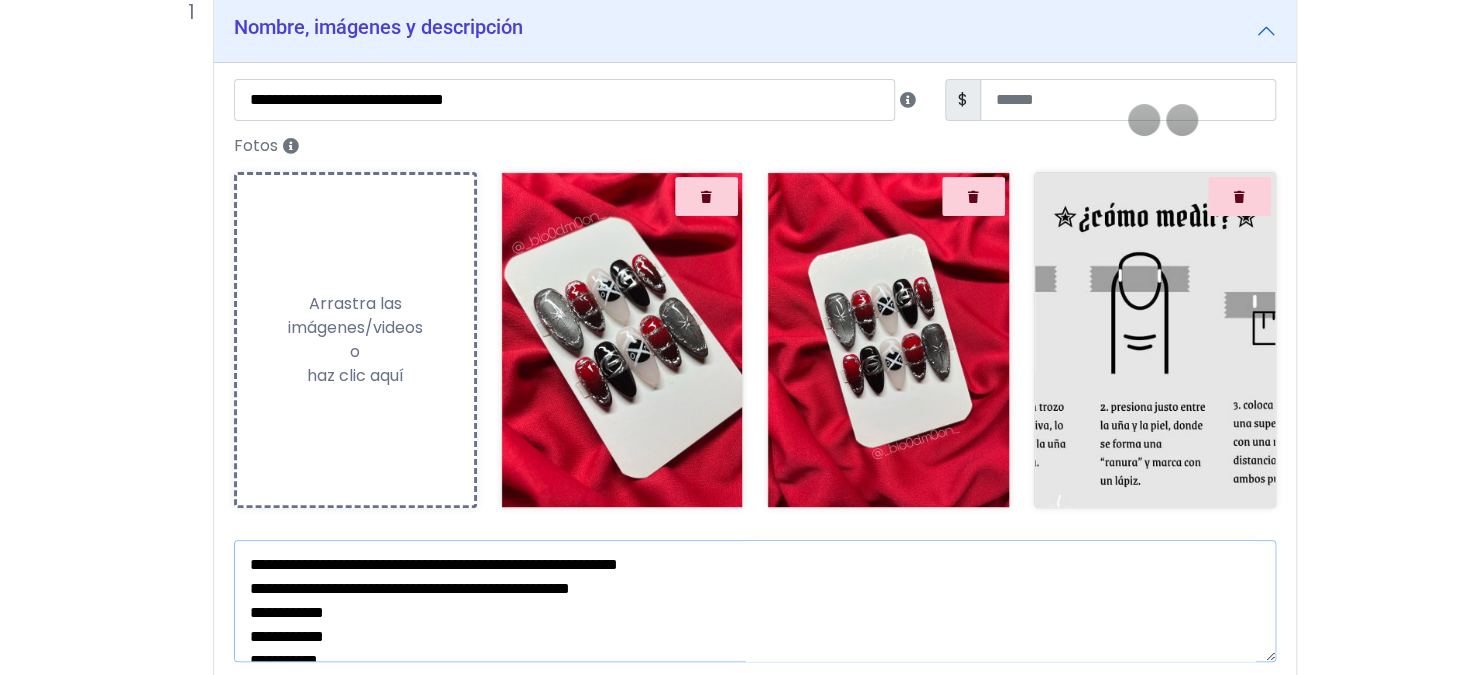 drag, startPoint x: 553, startPoint y: 650, endPoint x: 145, endPoint y: 483, distance: 440.85486 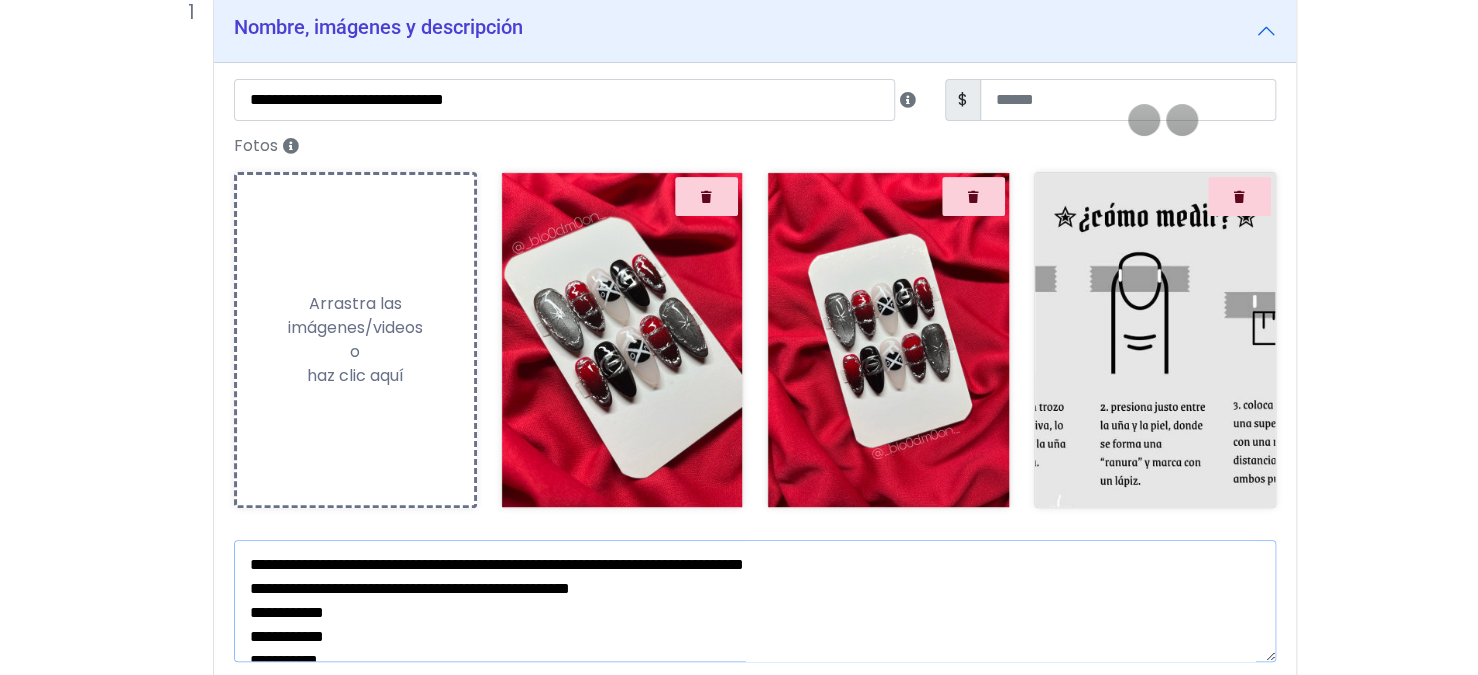 scroll, scrollTop: 0, scrollLeft: 0, axis: both 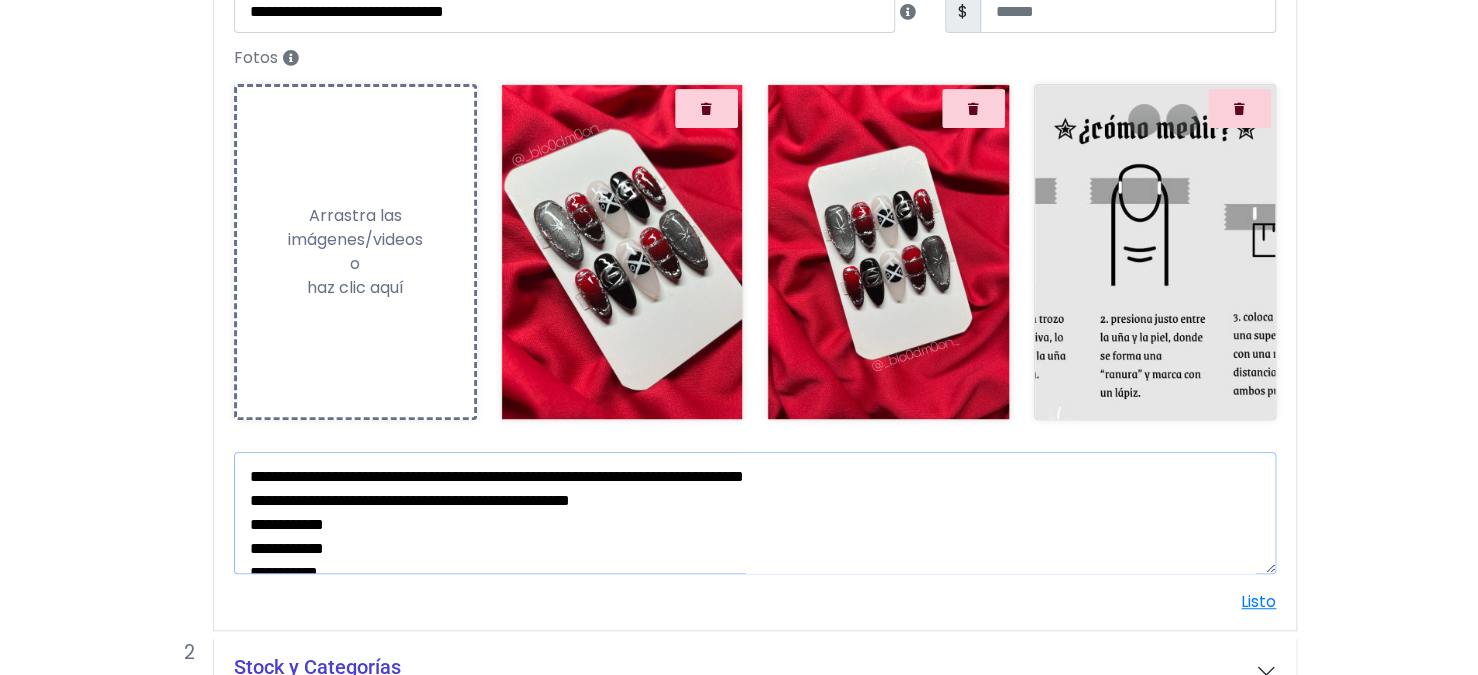type on "**********" 